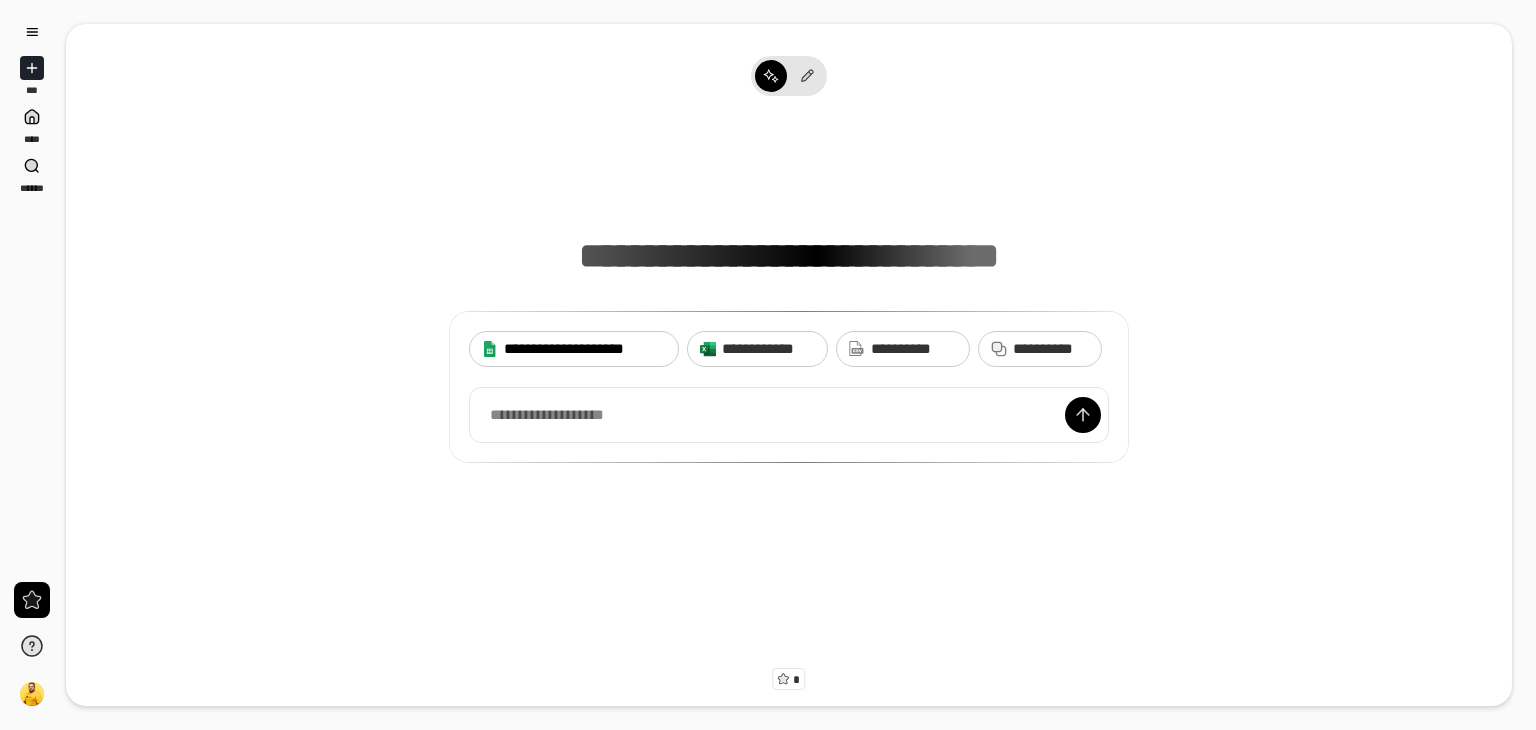 scroll, scrollTop: 0, scrollLeft: 0, axis: both 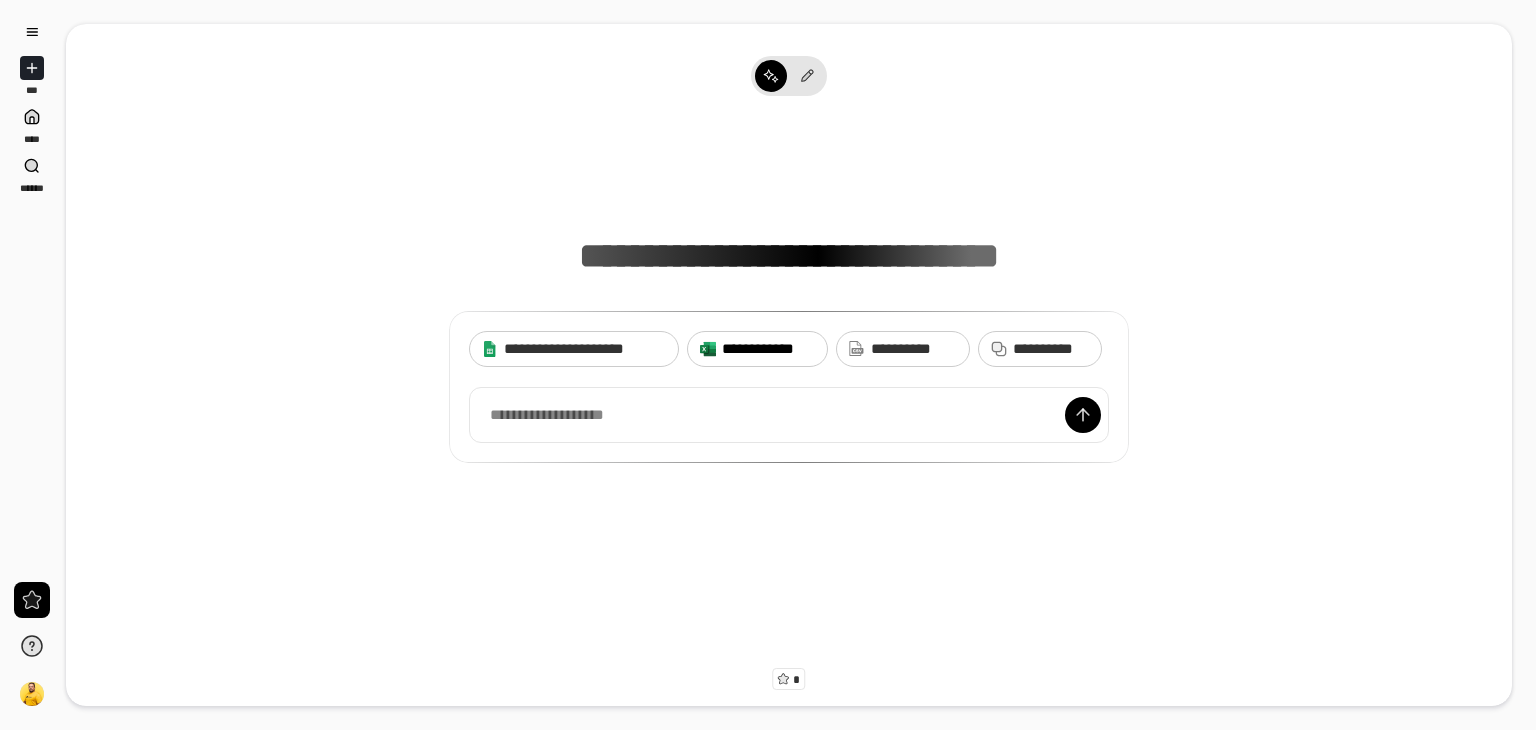click on "**********" at bounding box center [768, 349] 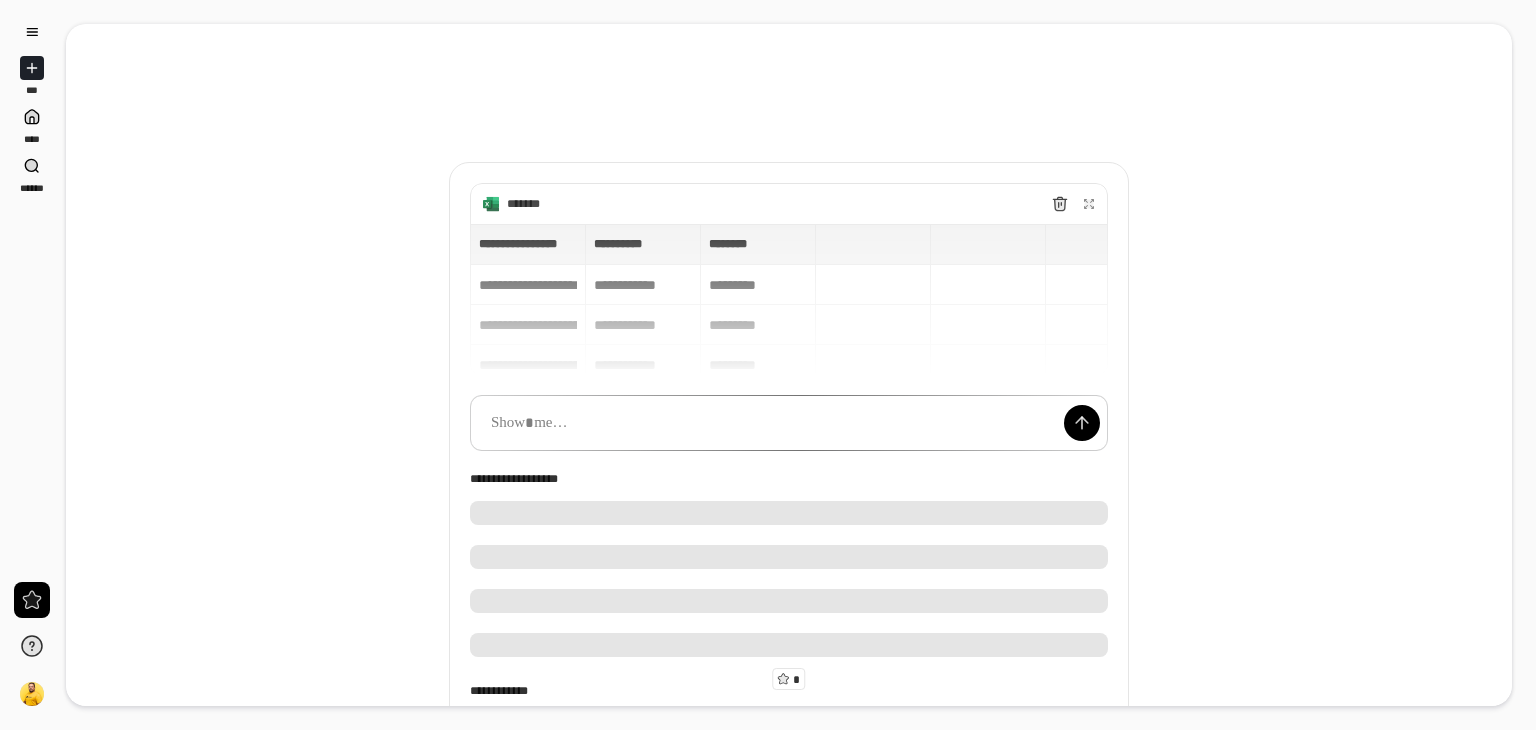 click at bounding box center (1082, 423) 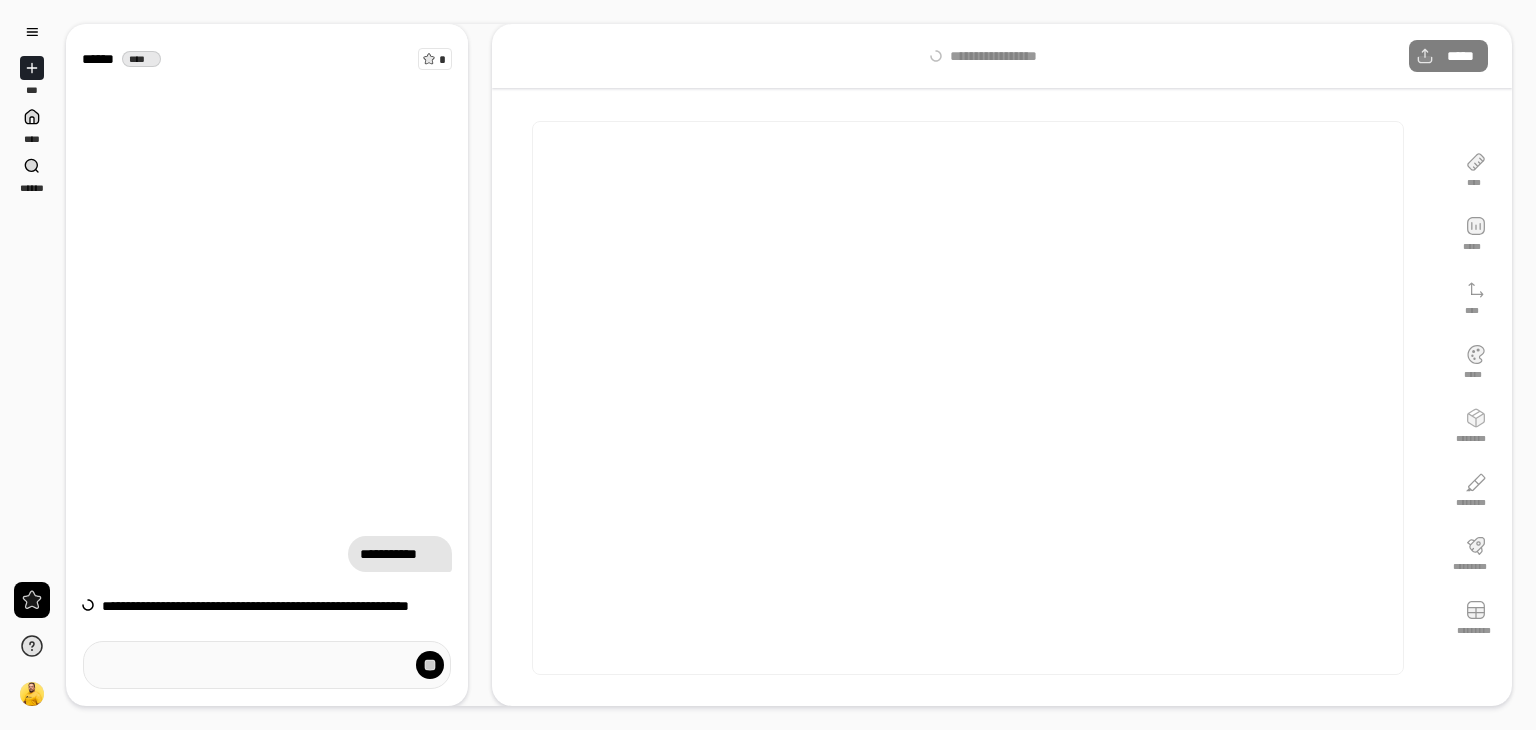 scroll, scrollTop: 0, scrollLeft: 0, axis: both 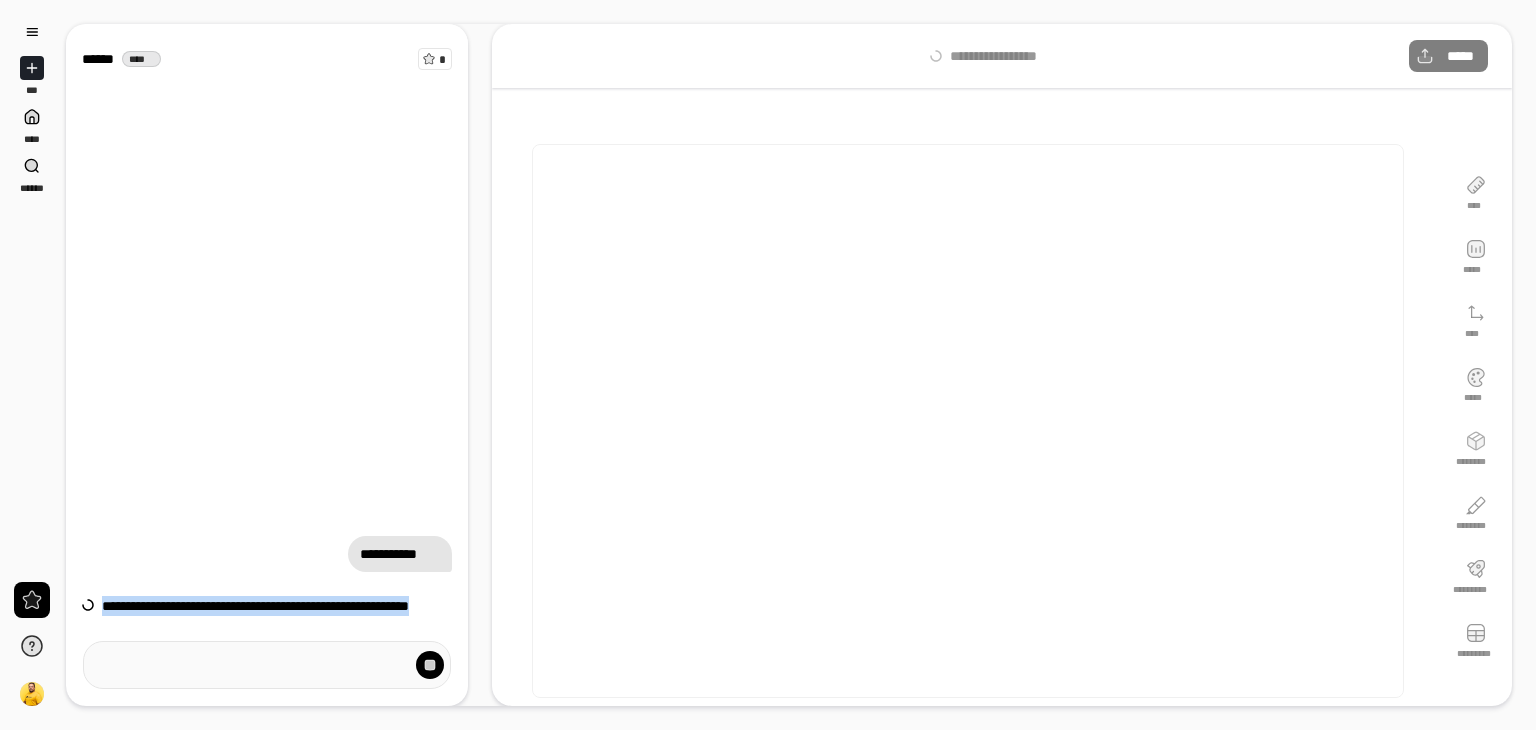 drag, startPoint x: 102, startPoint y: 585, endPoint x: 179, endPoint y: 599, distance: 78.26238 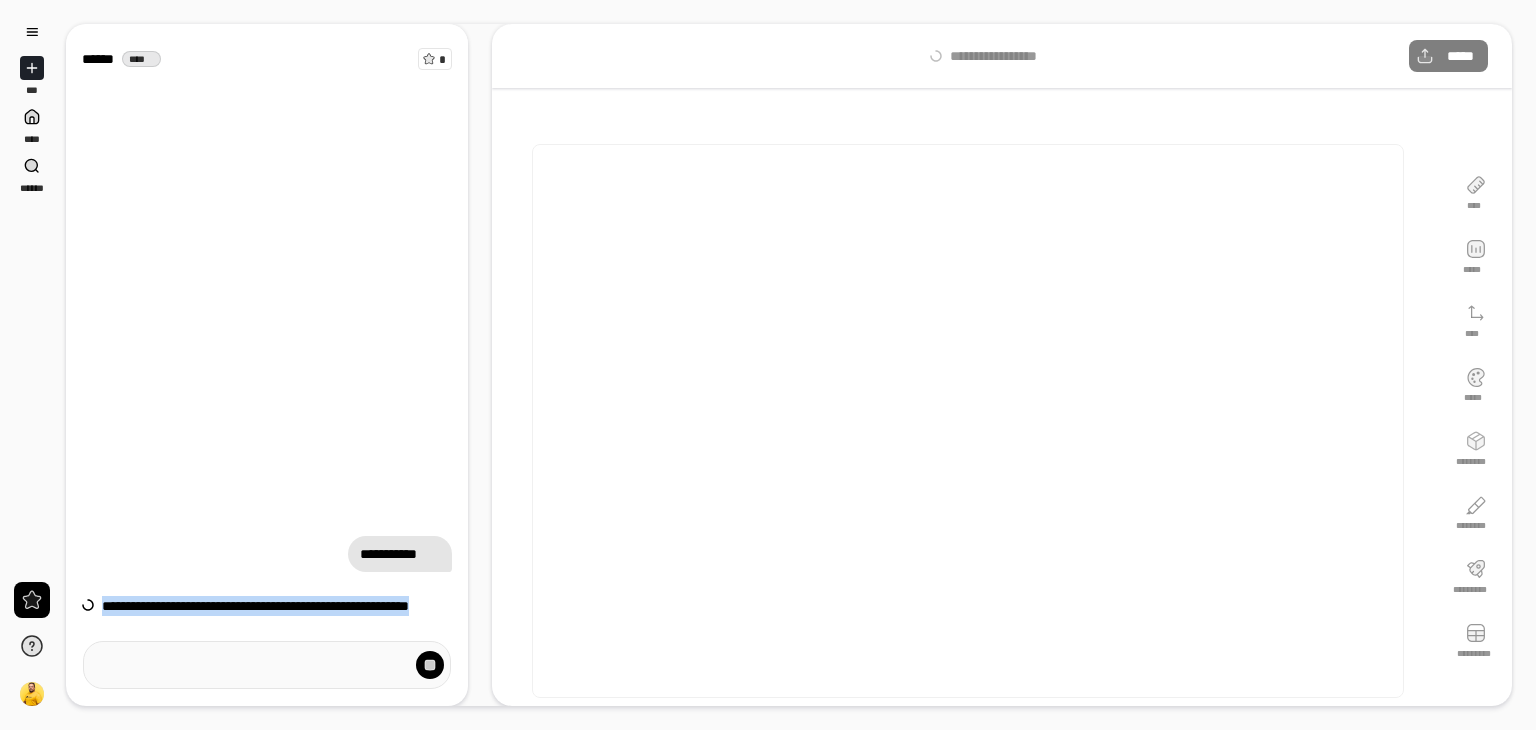 click on "**********" at bounding box center (267, 606) 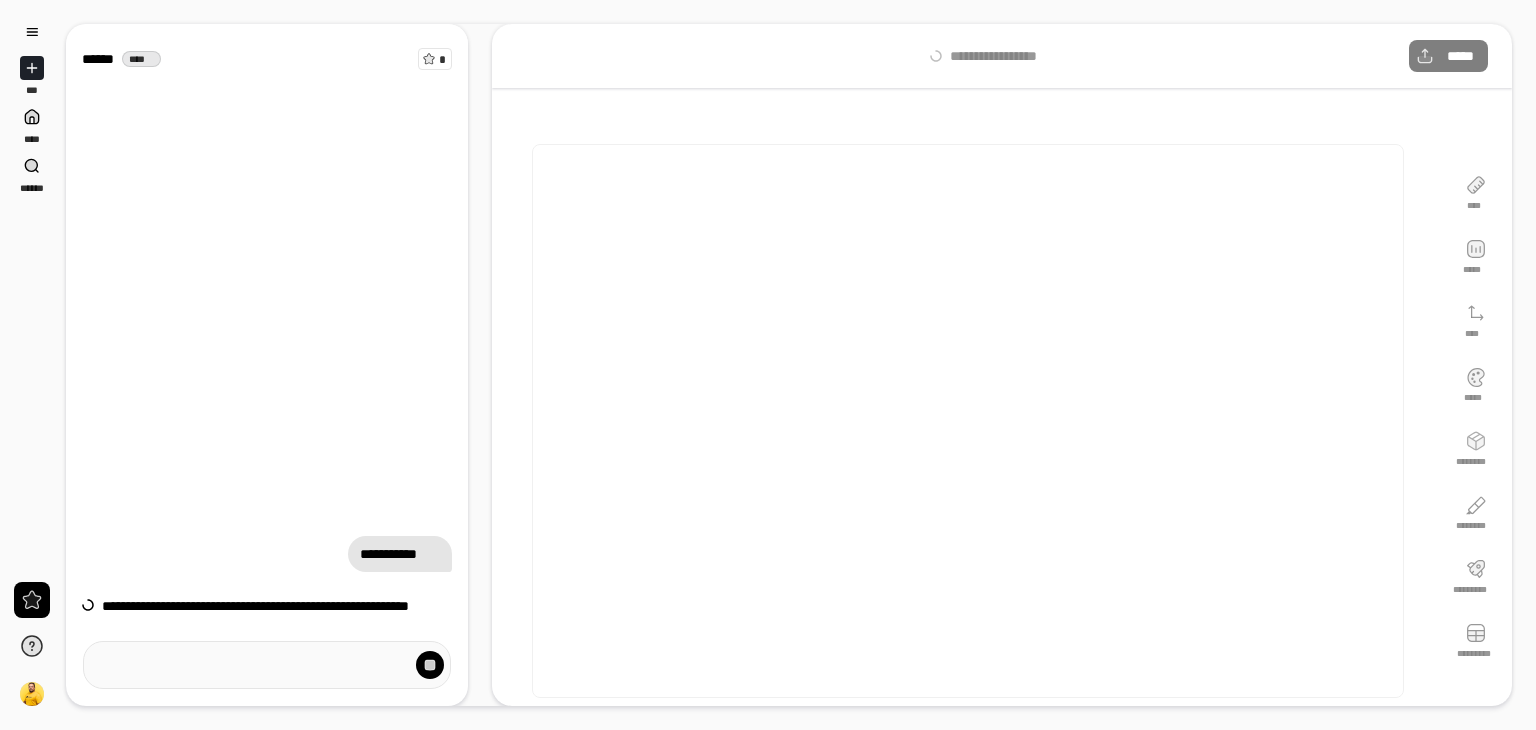 click on "[FIRST] [LAST] [ADDRESS] [CITY] [STATE] [ZIP] [COUNTRY] [PHONE] [EMAIL] [CARD] [EXP] [CVV]" at bounding box center [789, 365] 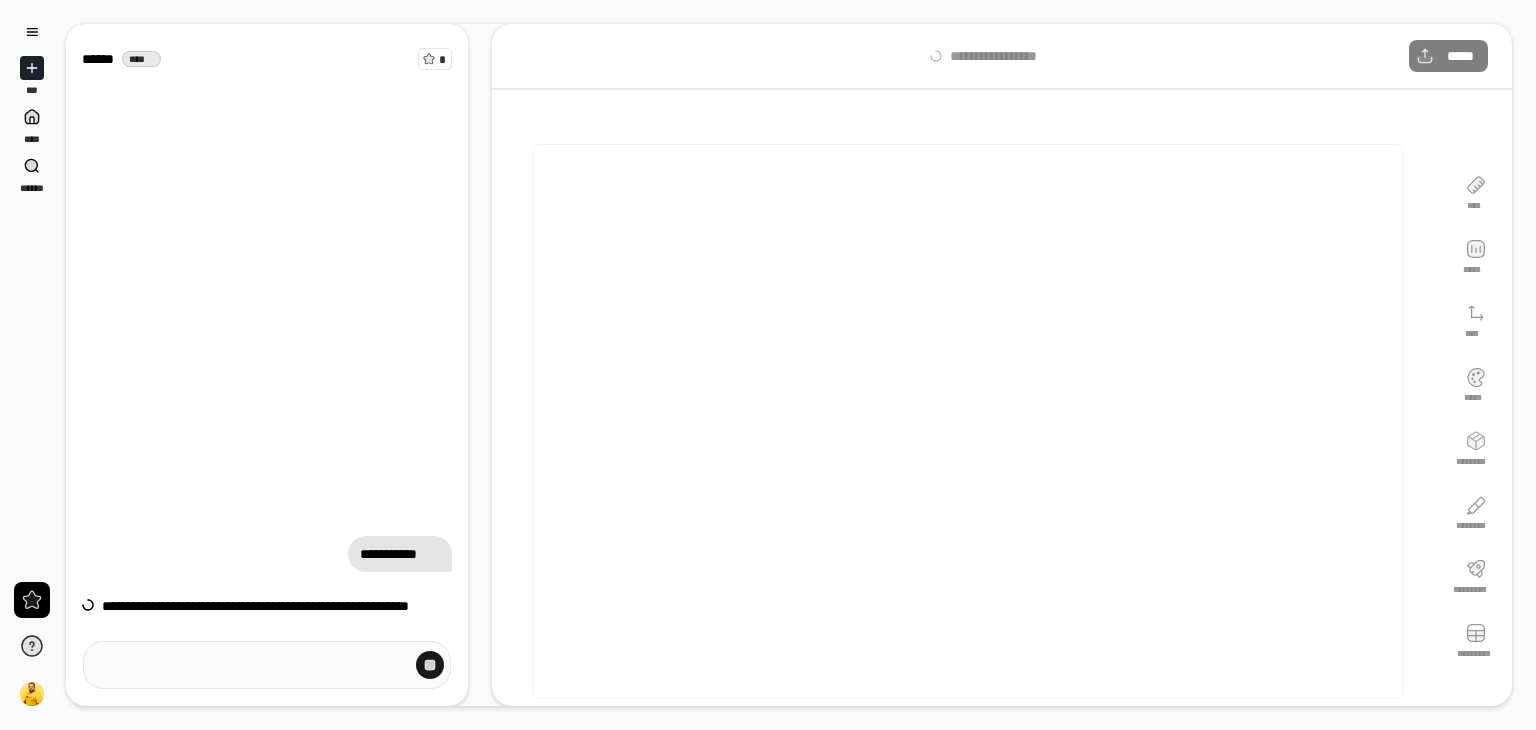 click at bounding box center [430, 665] 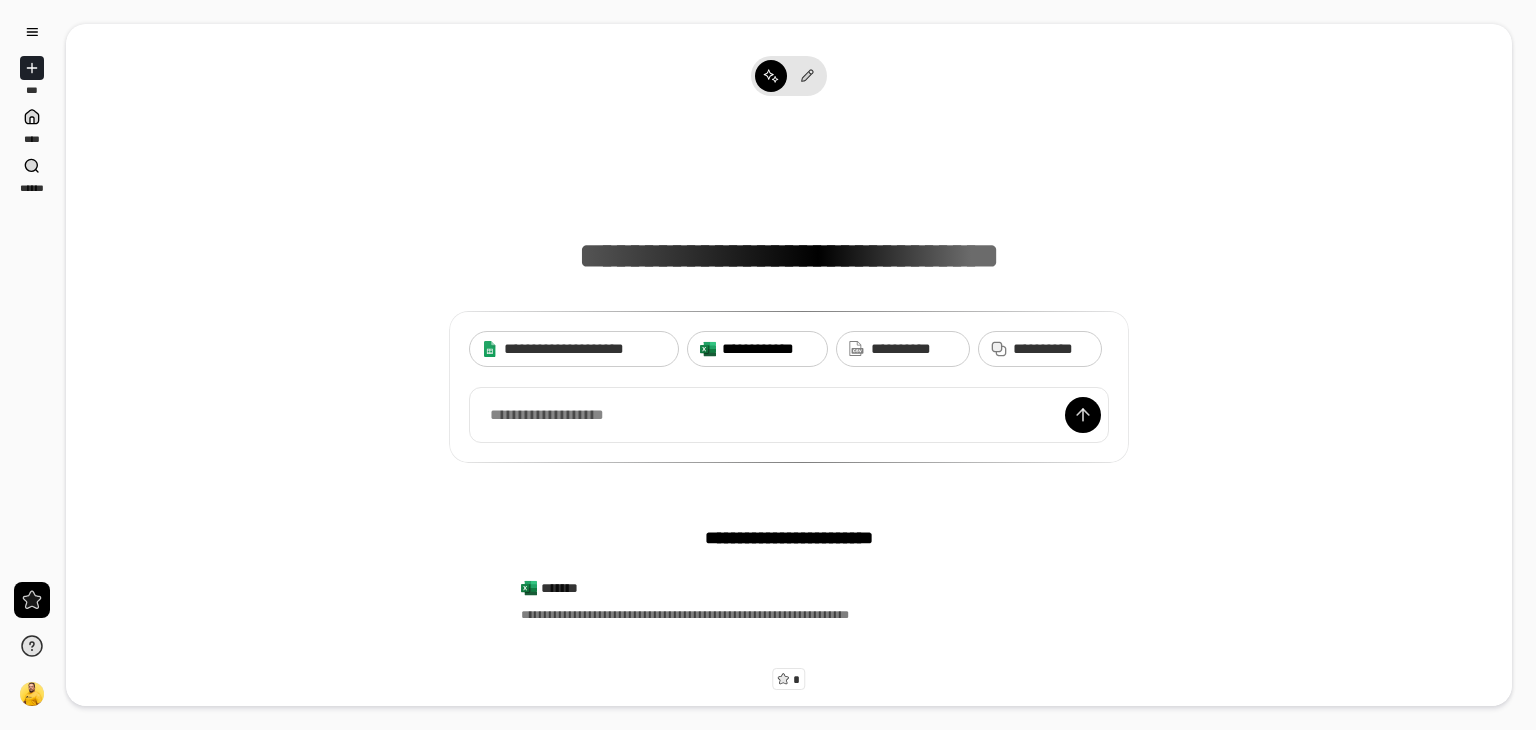 click on "**********" at bounding box center (768, 349) 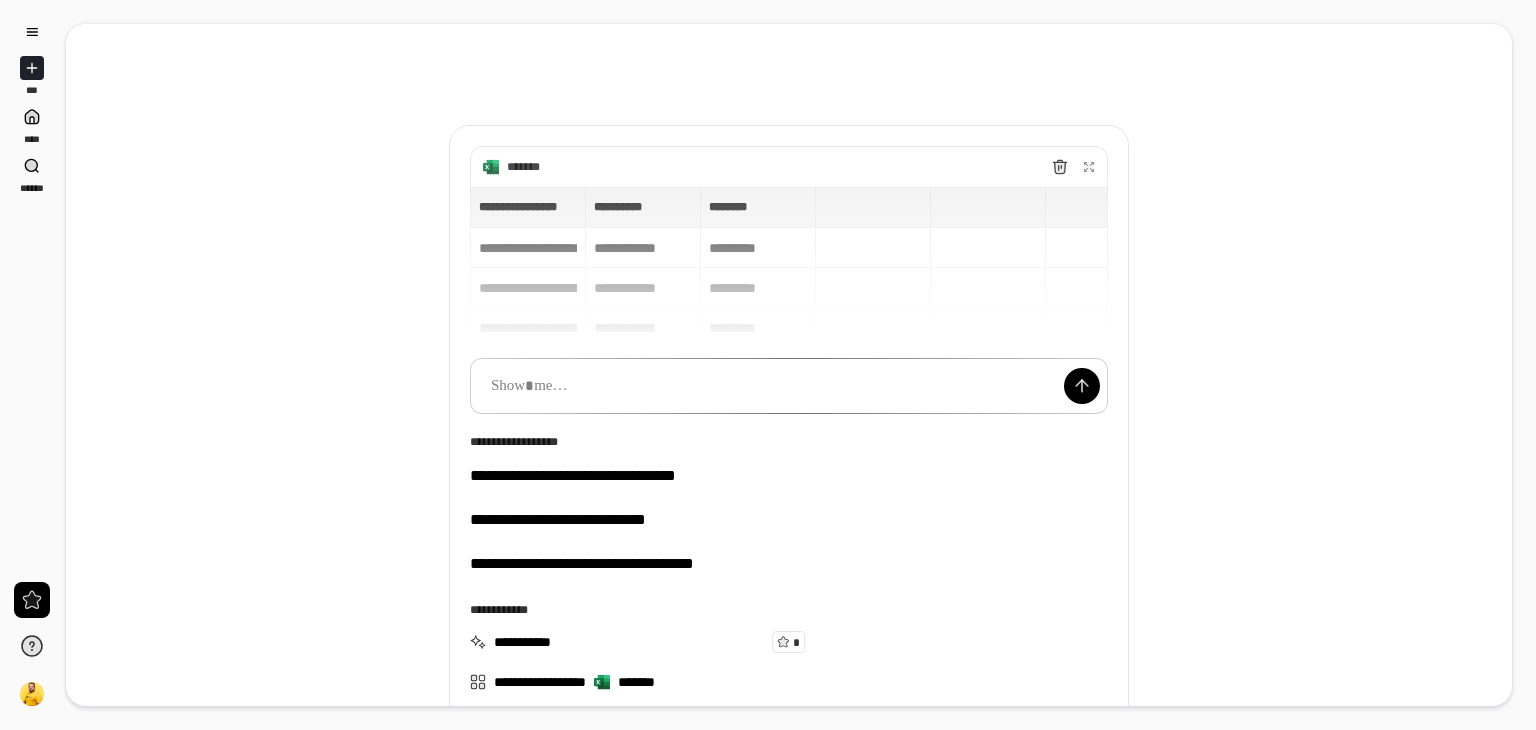 scroll, scrollTop: 0, scrollLeft: 0, axis: both 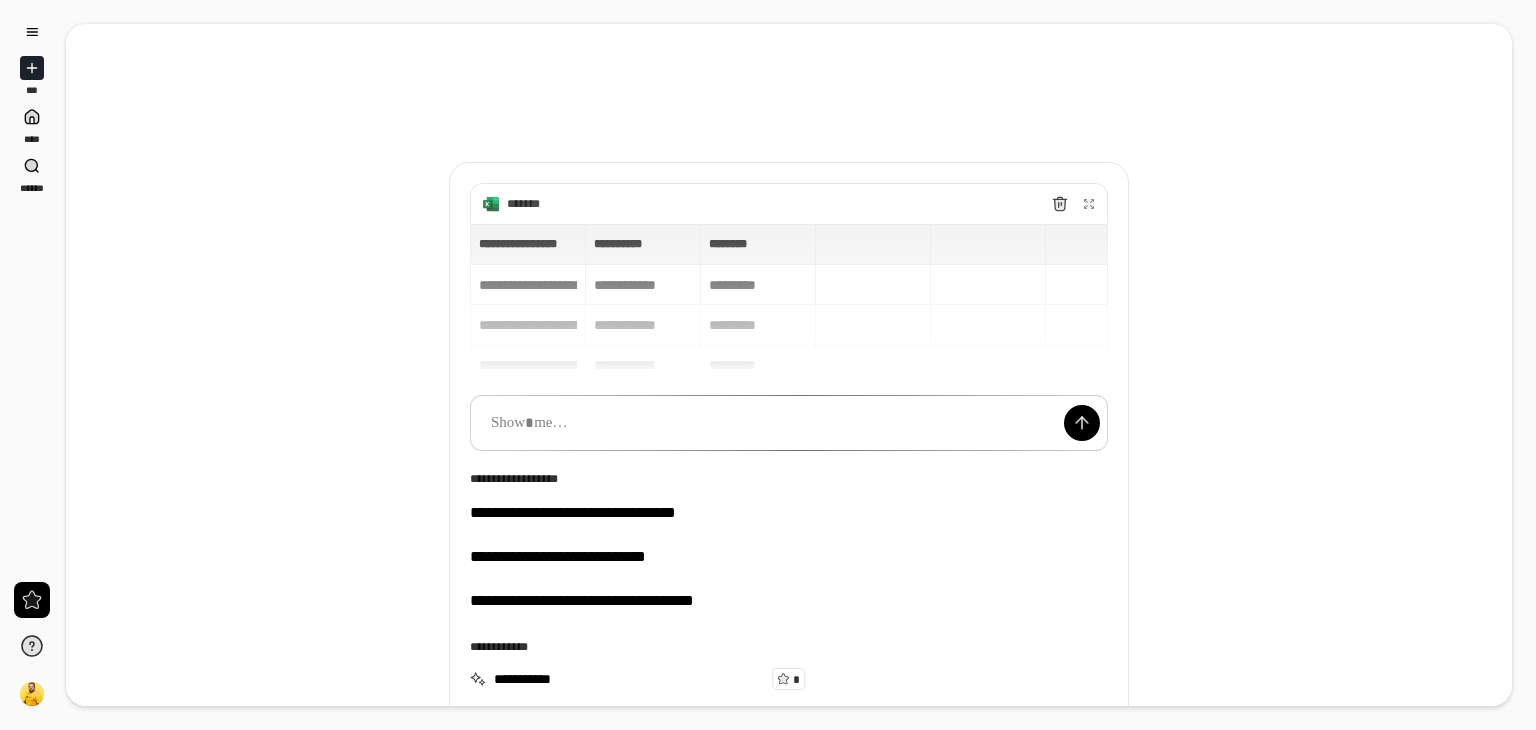 click on "[FIRST] [LAST] [SSN] [PHONE] [ADDRESS] [CITY] [STATE] [ZIP] [COUNTRY] [PHONE] [EMAIL] [CARD] [EXP] [CVV] [BILLING] [ADDRESS] [CITY] [STATE] [ZIP]" at bounding box center [789, 428] 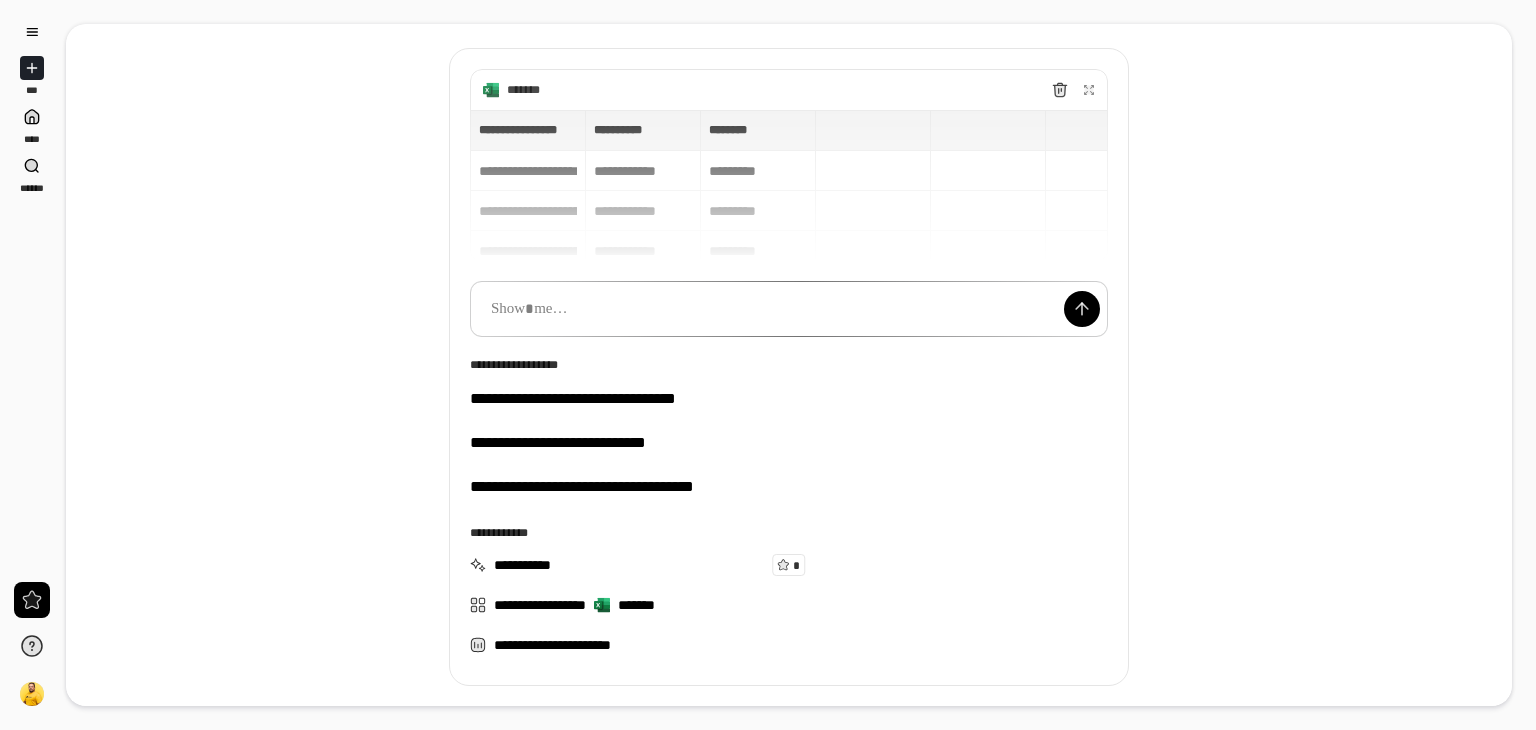 scroll, scrollTop: 113, scrollLeft: 0, axis: vertical 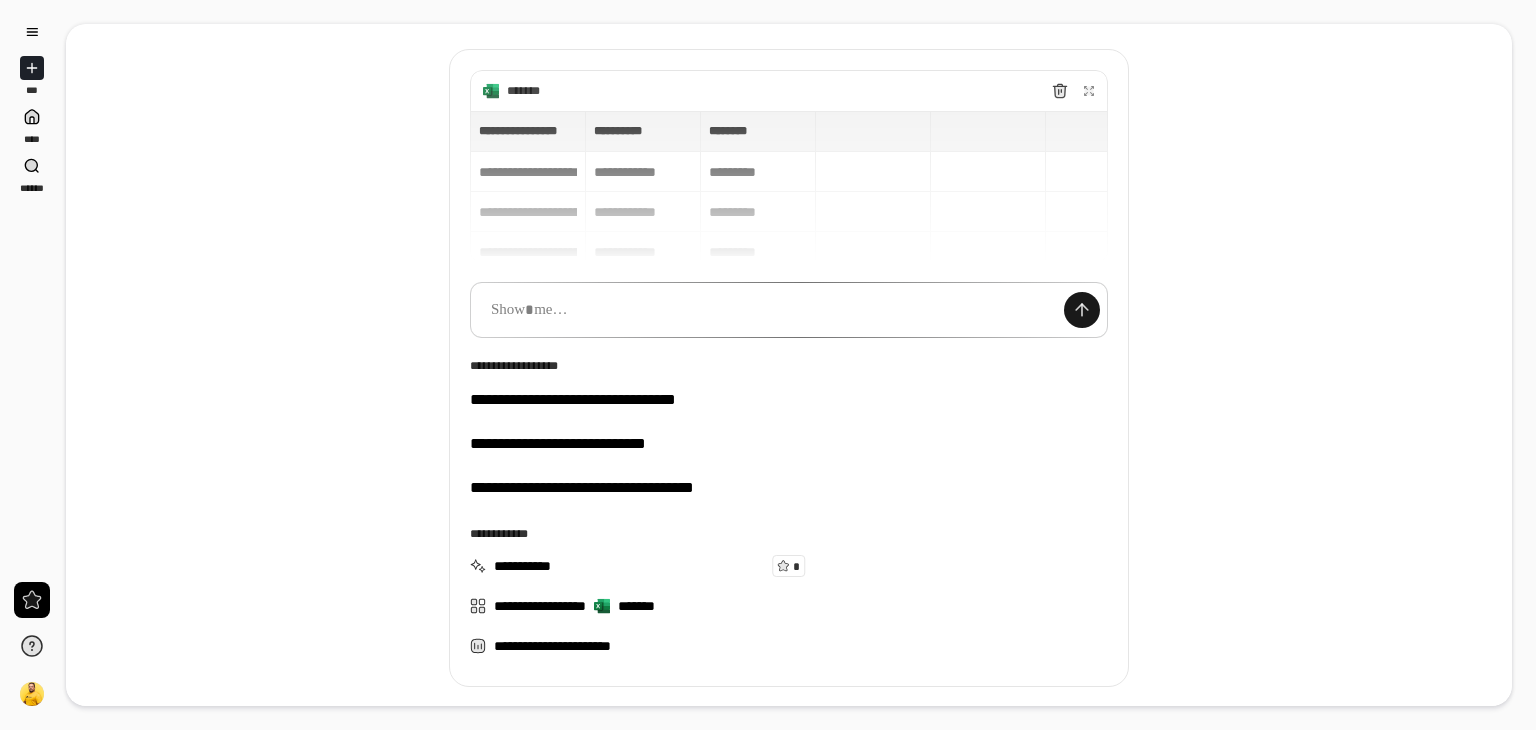 click at bounding box center (1082, 310) 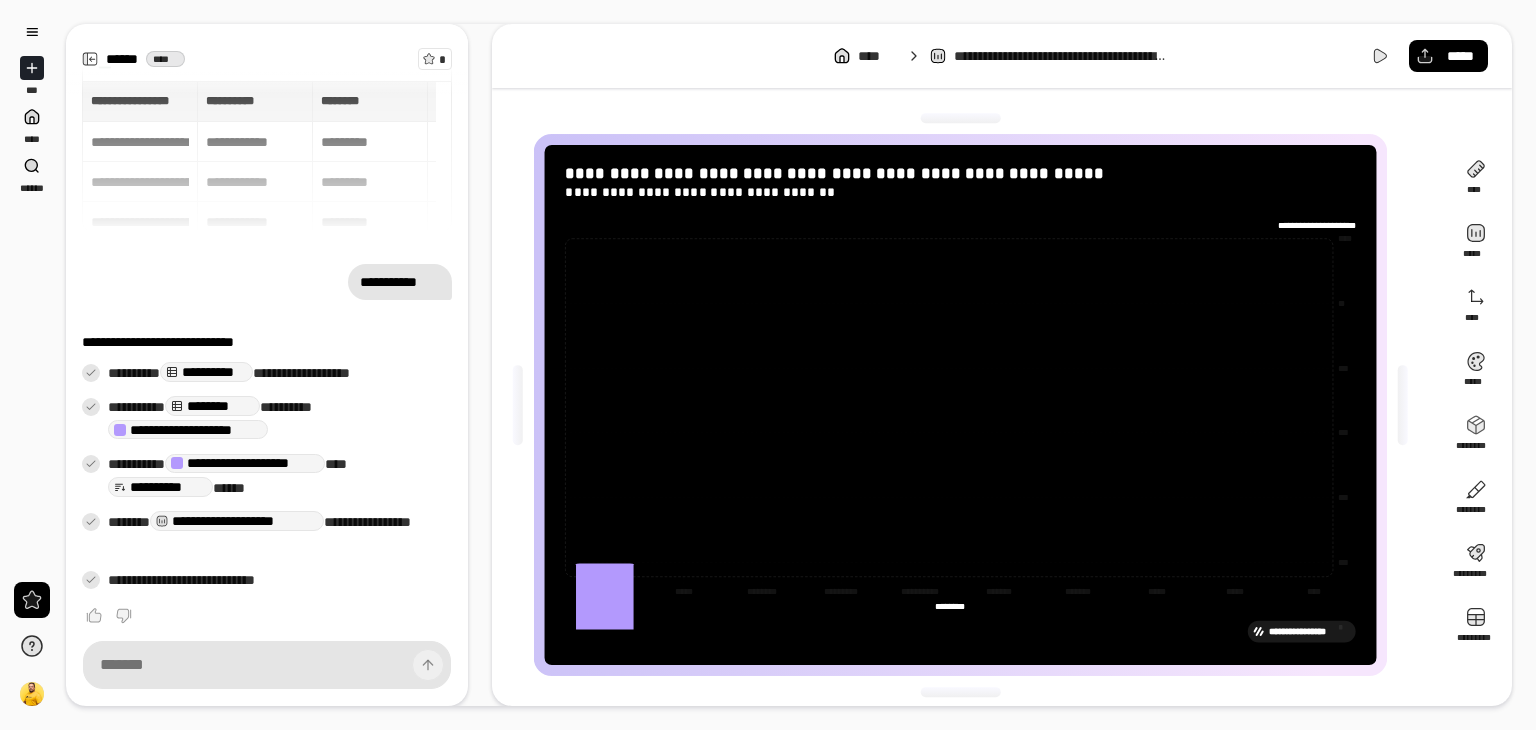 scroll, scrollTop: 12, scrollLeft: 0, axis: vertical 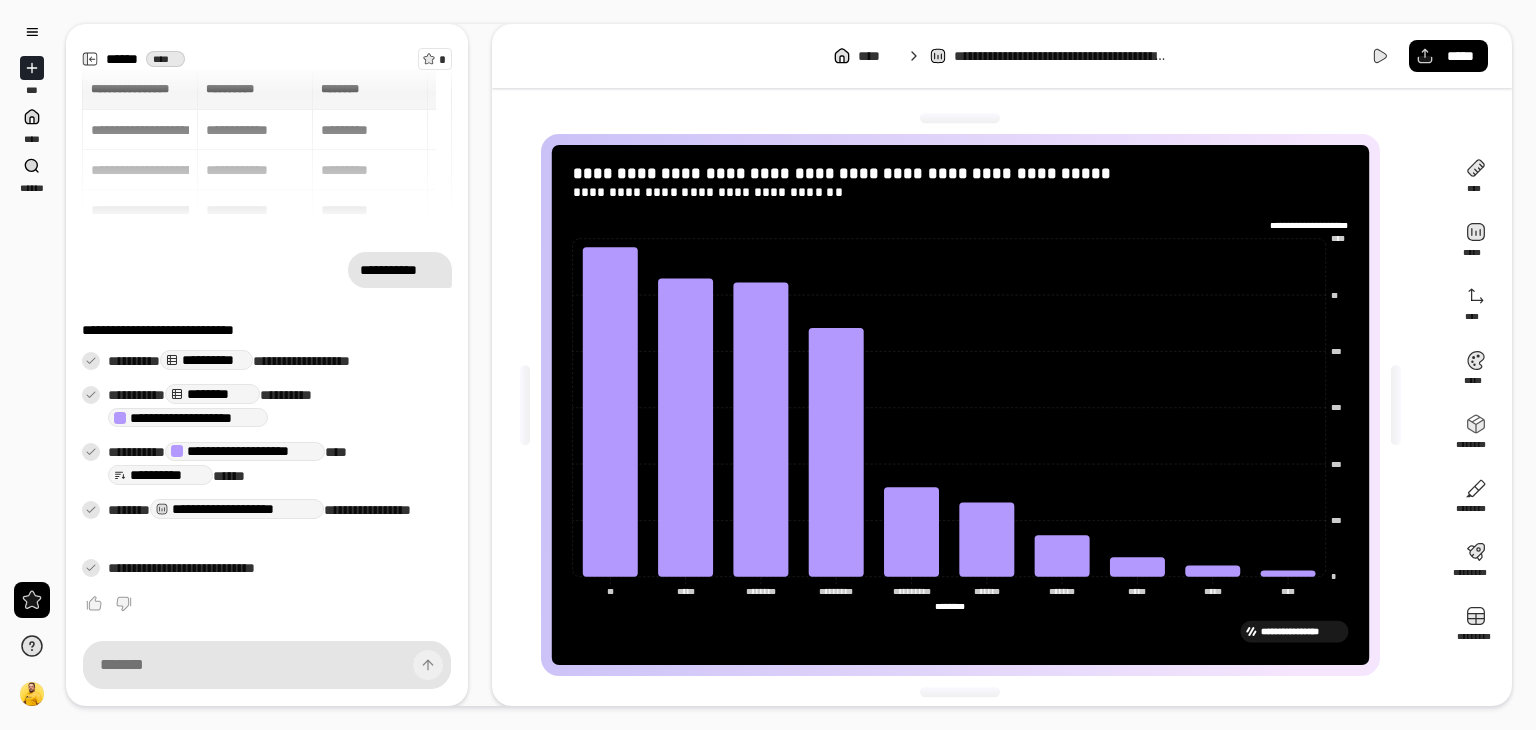 click at bounding box center [1396, 405] 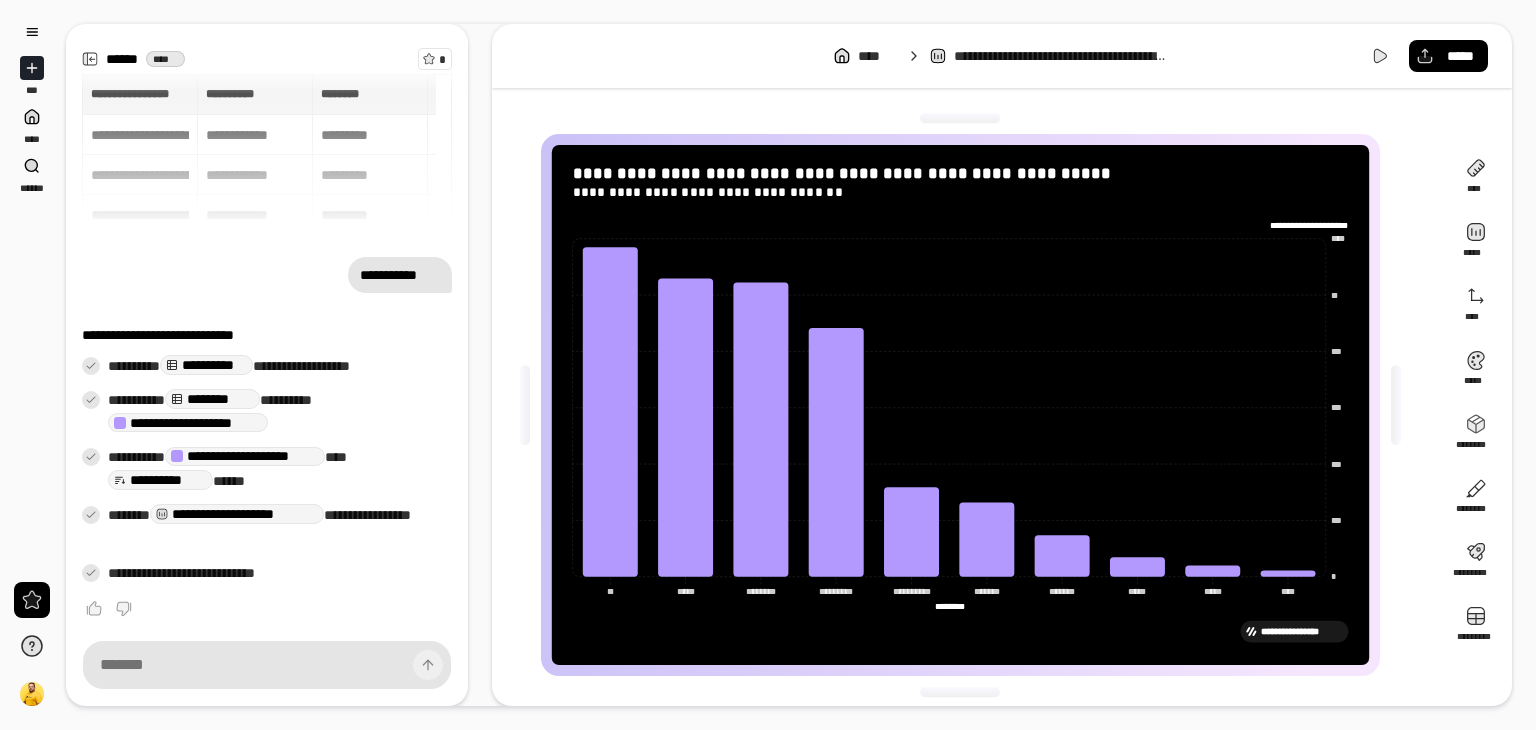 scroll, scrollTop: 0, scrollLeft: 0, axis: both 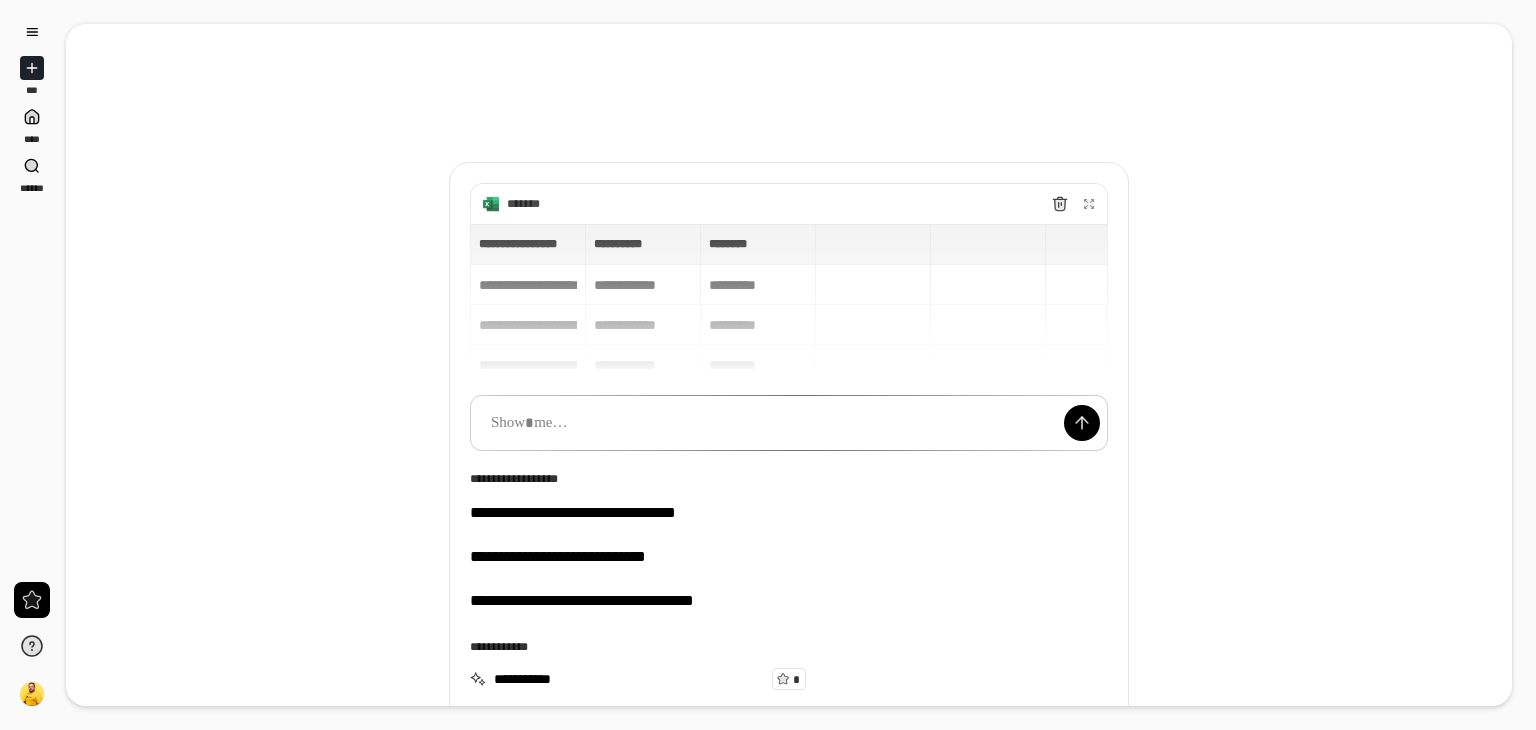 click on "[FIRST] [LAST] [SSN] [PHONE] [ADDRESS] [CITY] [STATE] [ZIP] [EMAIL] [CARD] [EXP] [CVV] [BILLING]" at bounding box center [789, 300] 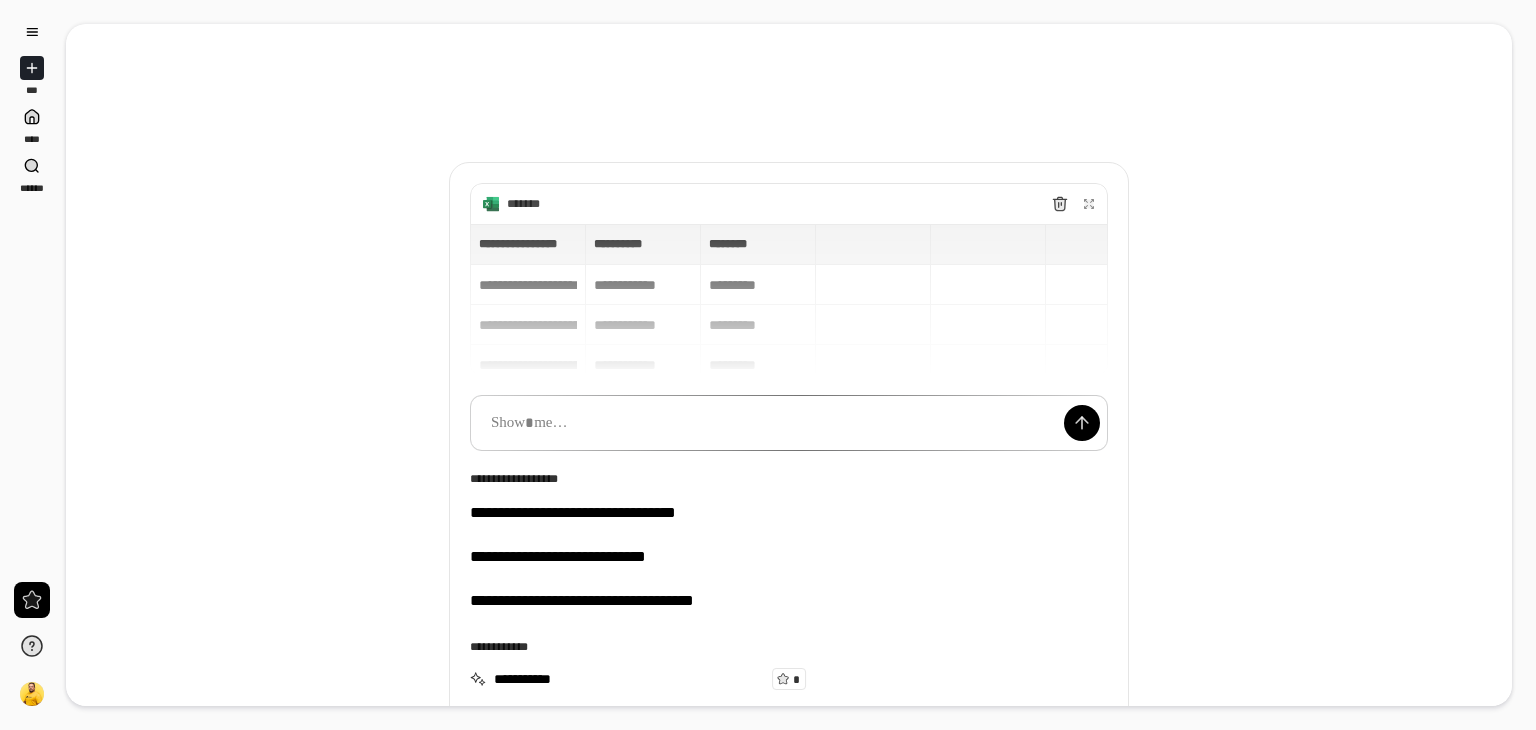 scroll, scrollTop: 15, scrollLeft: 0, axis: vertical 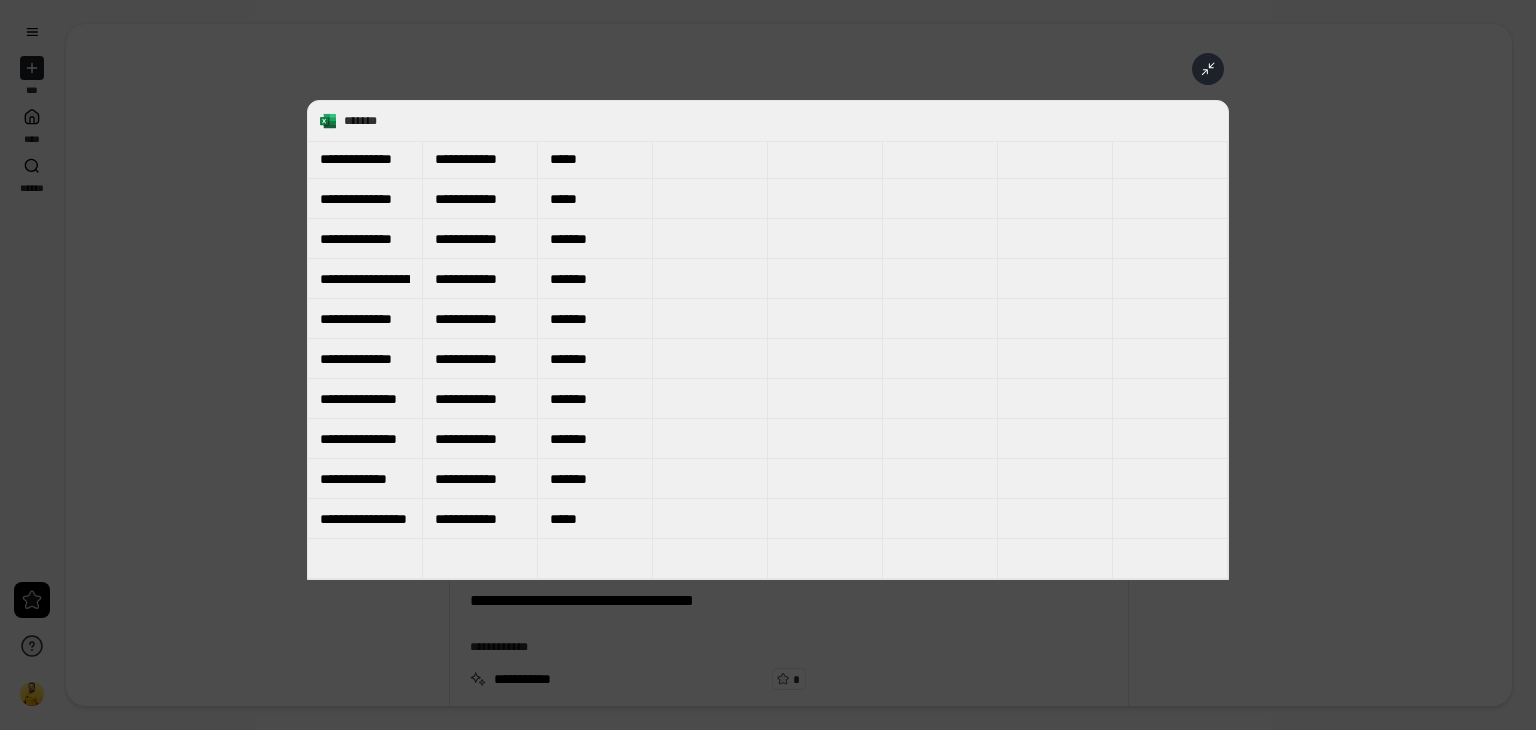 click 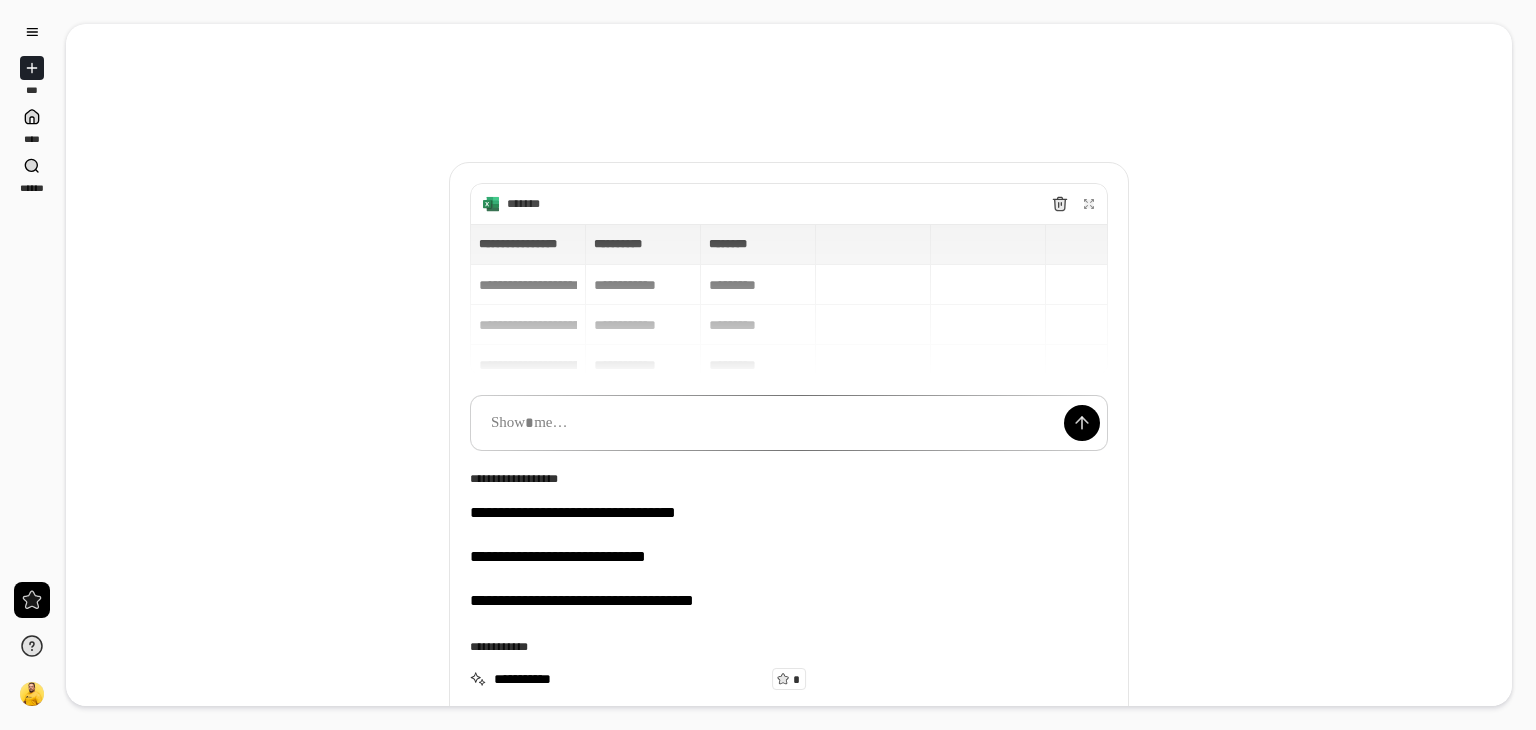 click on "[FIRST] [LAST] [SSN] [PHONE] [ADDRESS] [CITY] [STATE] [ZIP] [COUNTRY] [PHONE] [EMAIL] [CARD] [EXP] [CVV] [BILLING] [ADDRESS] [CITY] [STATE] [ZIP]" at bounding box center (789, 428) 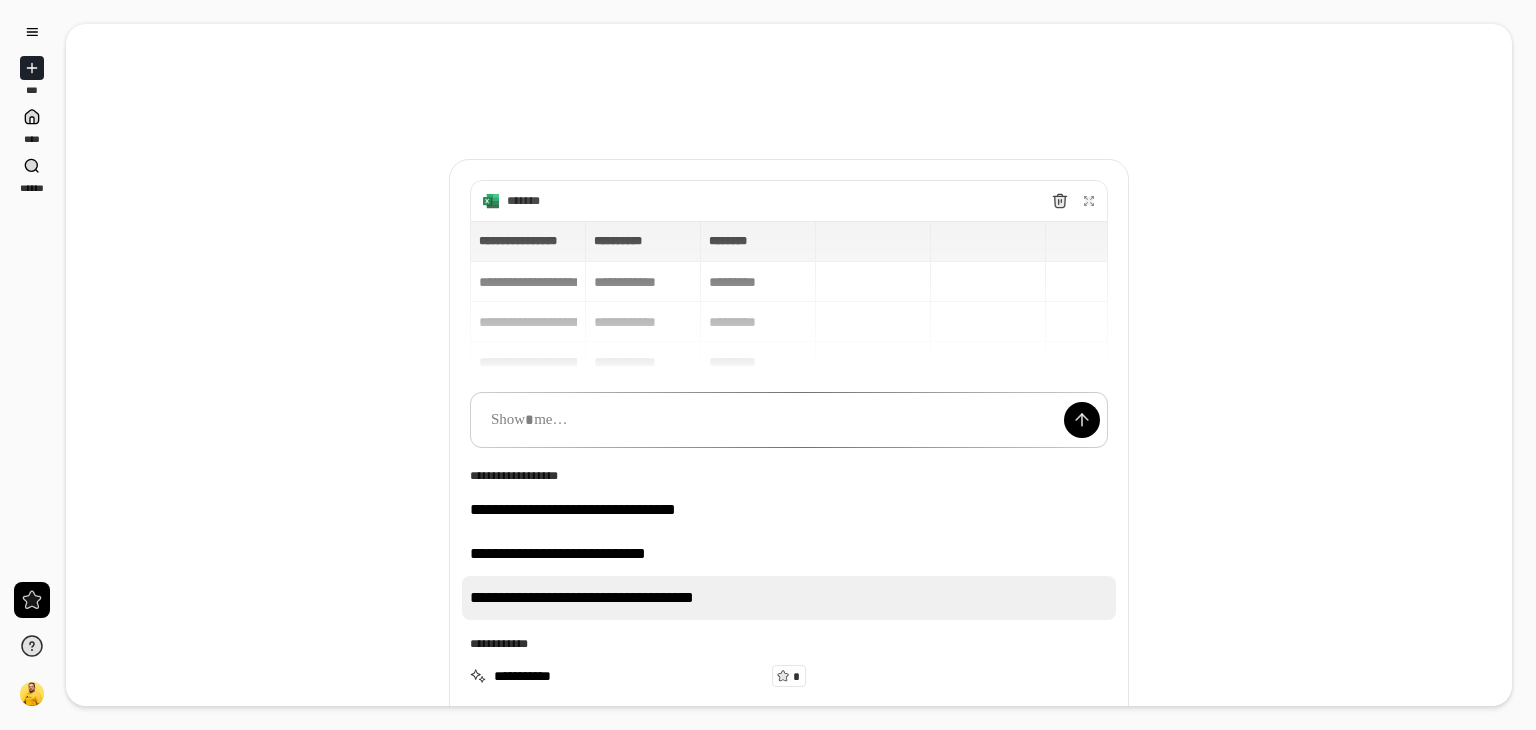scroll, scrollTop: 0, scrollLeft: 0, axis: both 